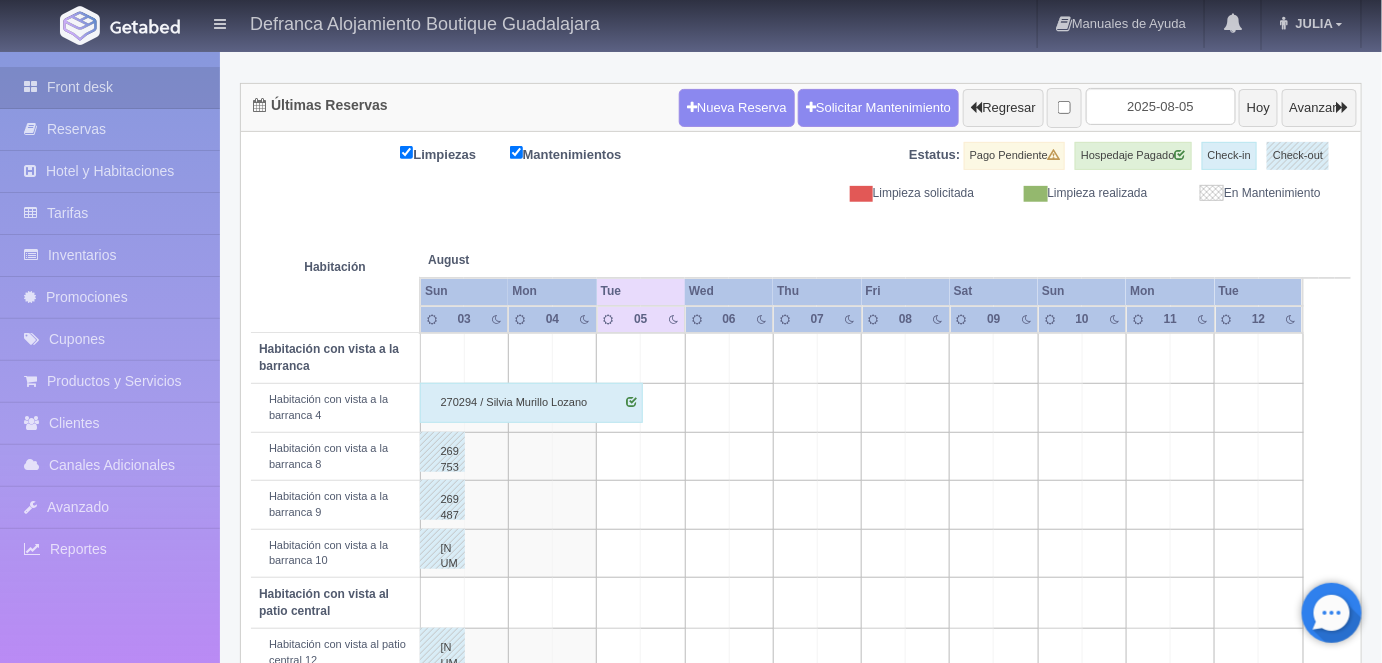 scroll, scrollTop: 176, scrollLeft: 0, axis: vertical 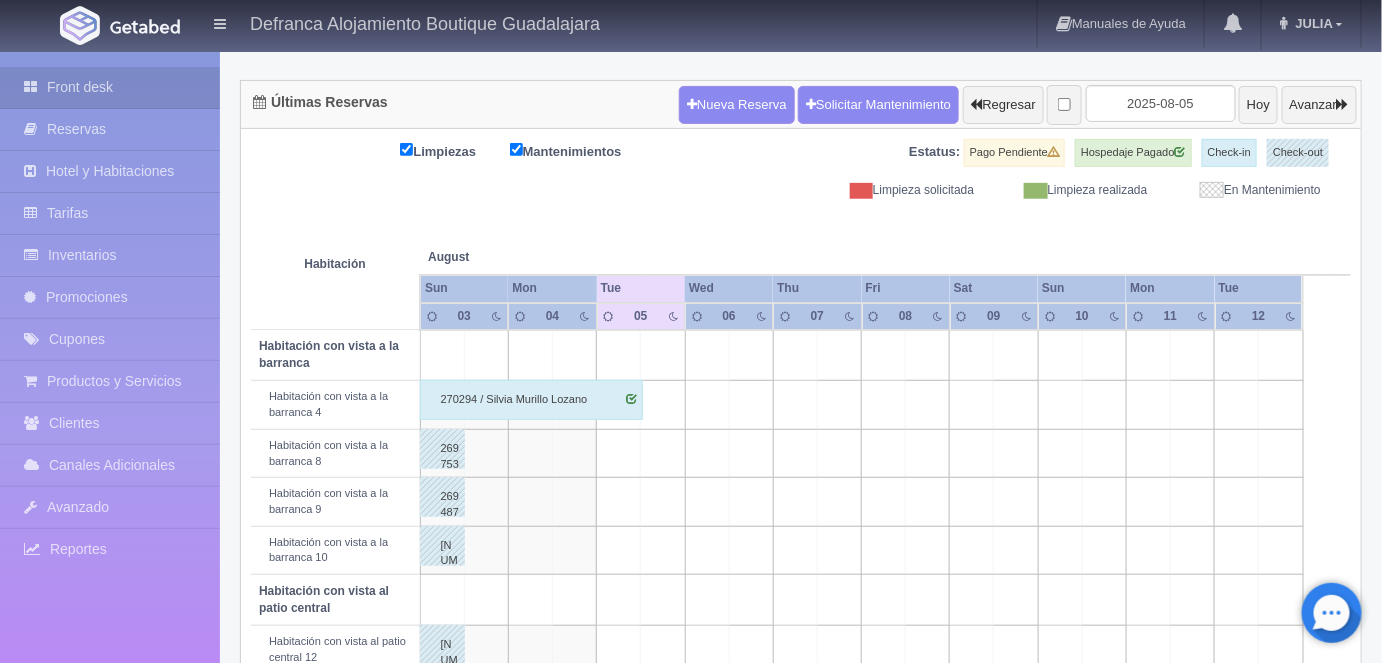 click on "270294 / Silvia Murillo Lozano" at bounding box center (532, 400) 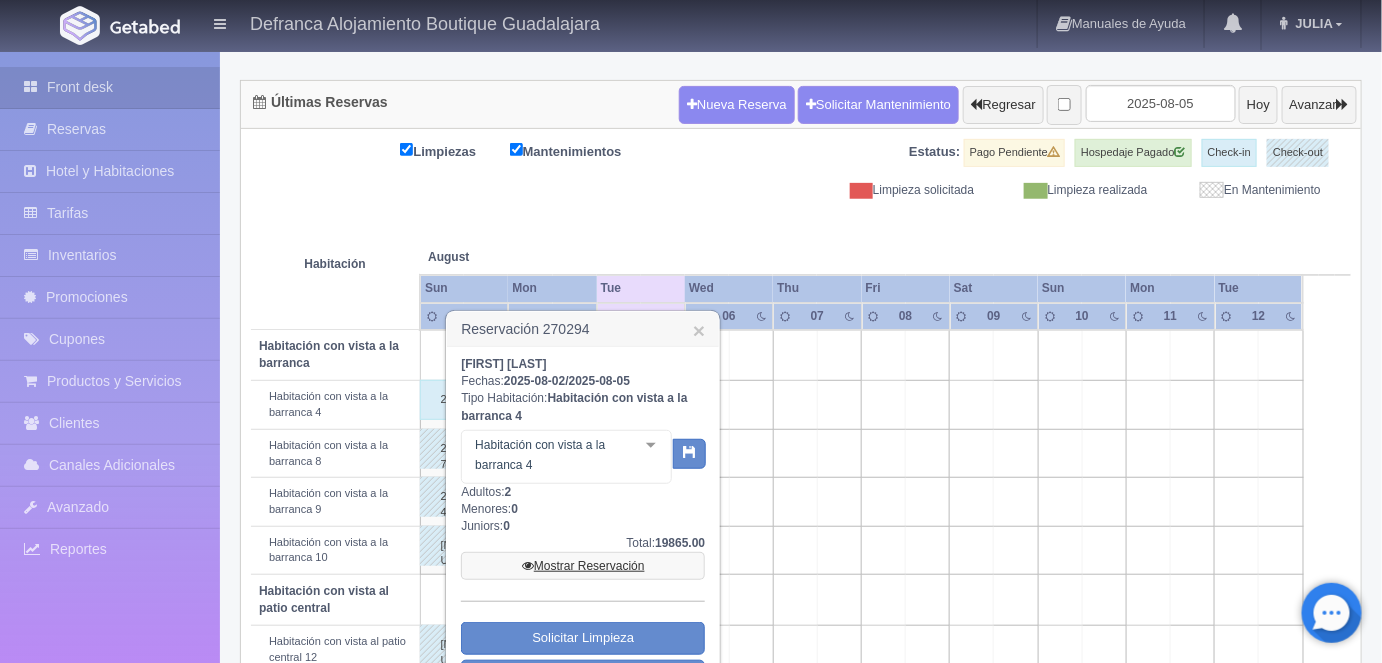 click on "Mostrar Reservación" at bounding box center (583, 566) 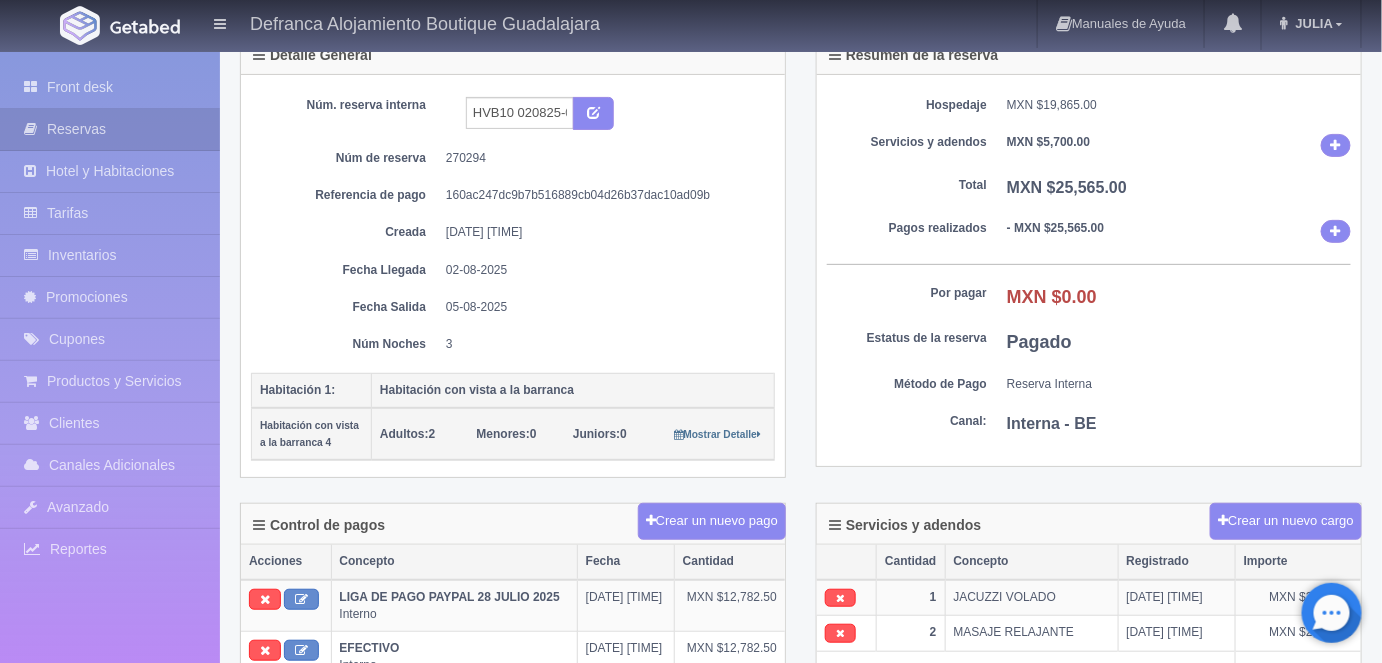 scroll, scrollTop: 0, scrollLeft: 0, axis: both 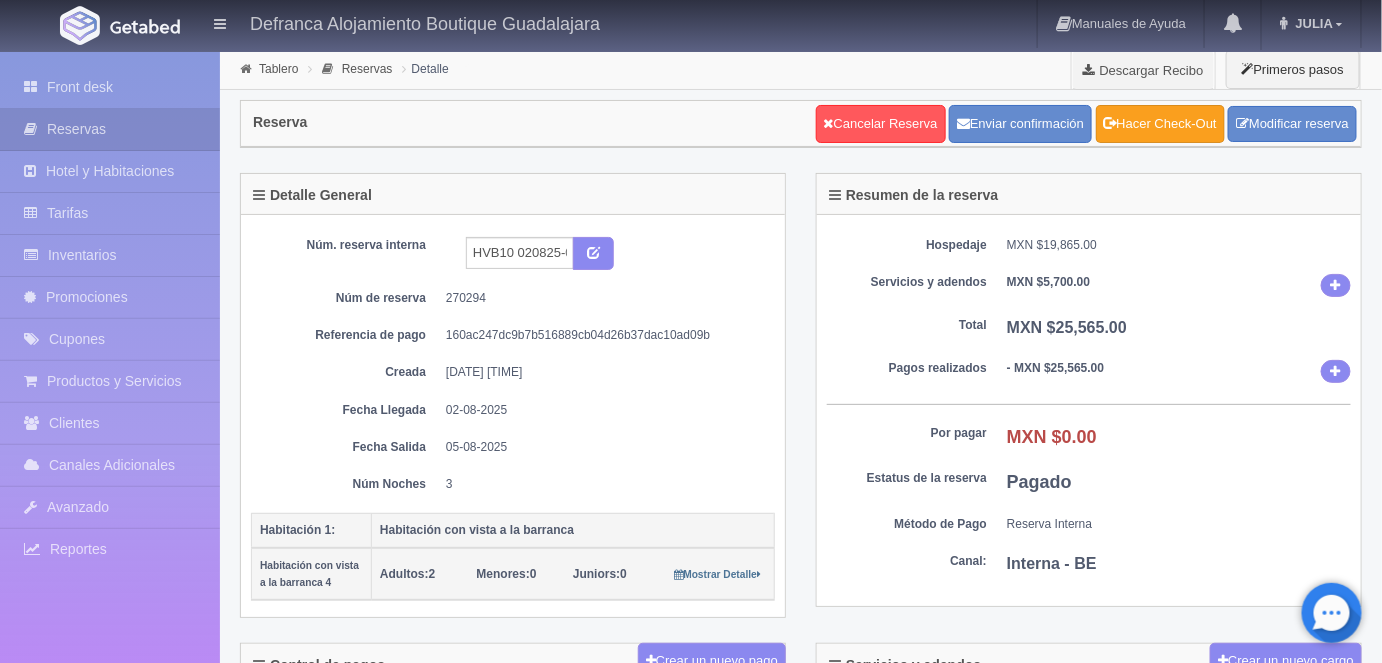 click on "Hacer Check-Out" at bounding box center (1160, 124) 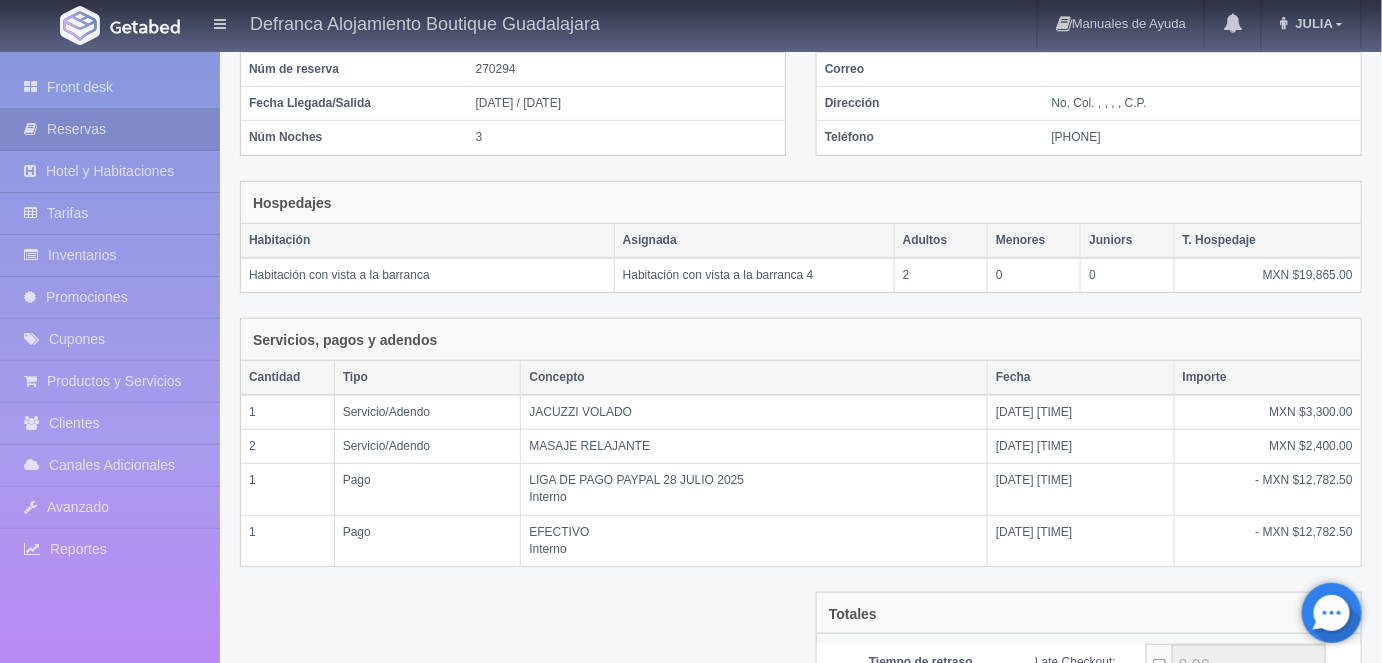 scroll, scrollTop: 410, scrollLeft: 0, axis: vertical 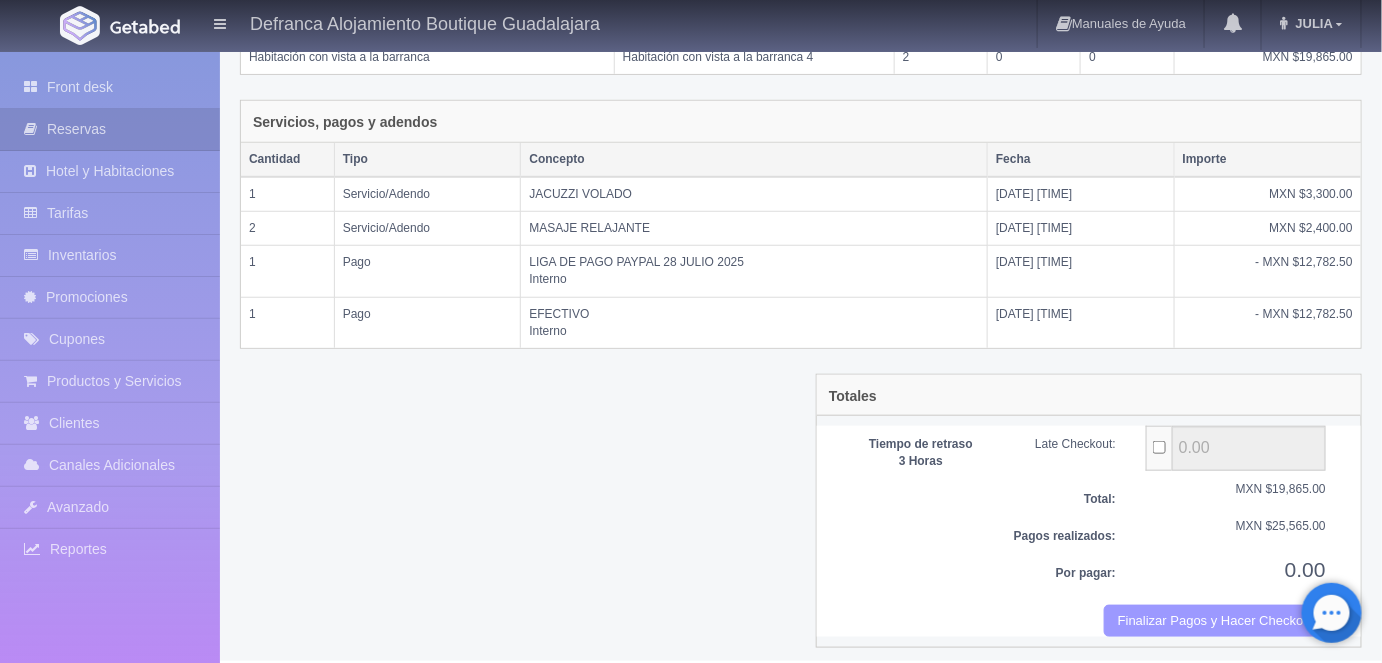 click on "Finalizar Pagos y Hacer Checkout" at bounding box center (1215, 621) 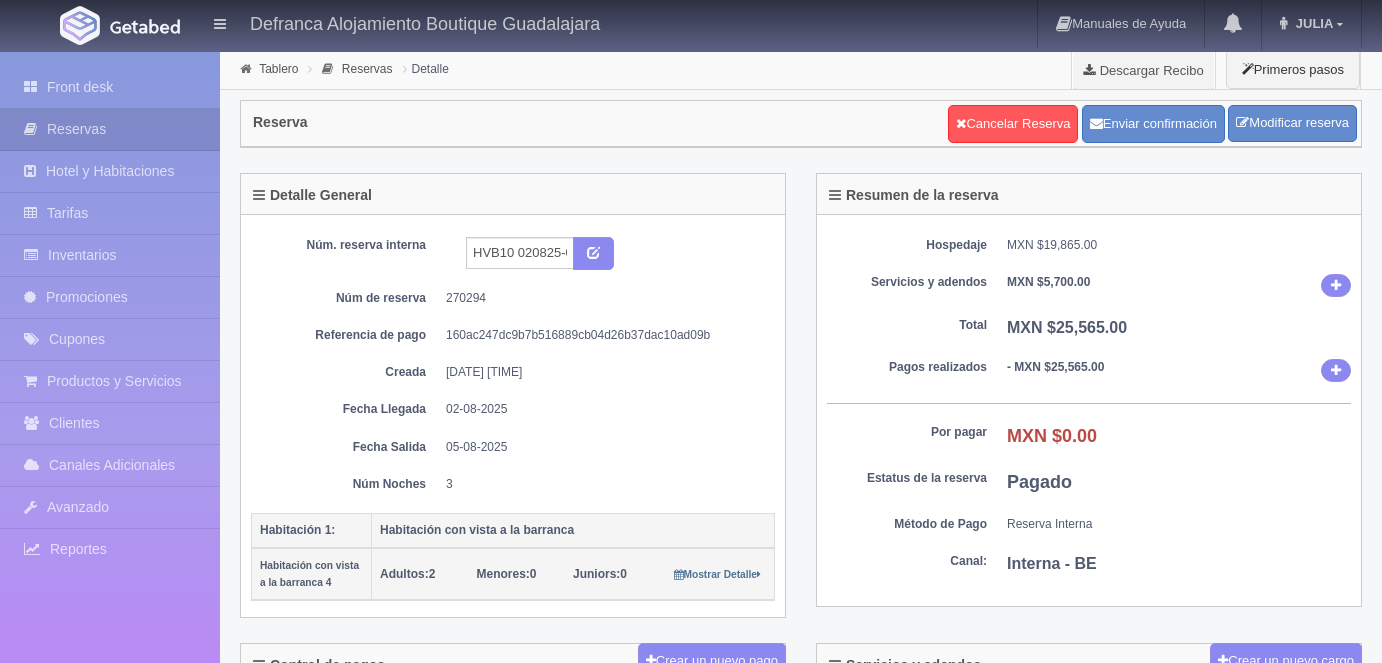 scroll, scrollTop: 0, scrollLeft: 0, axis: both 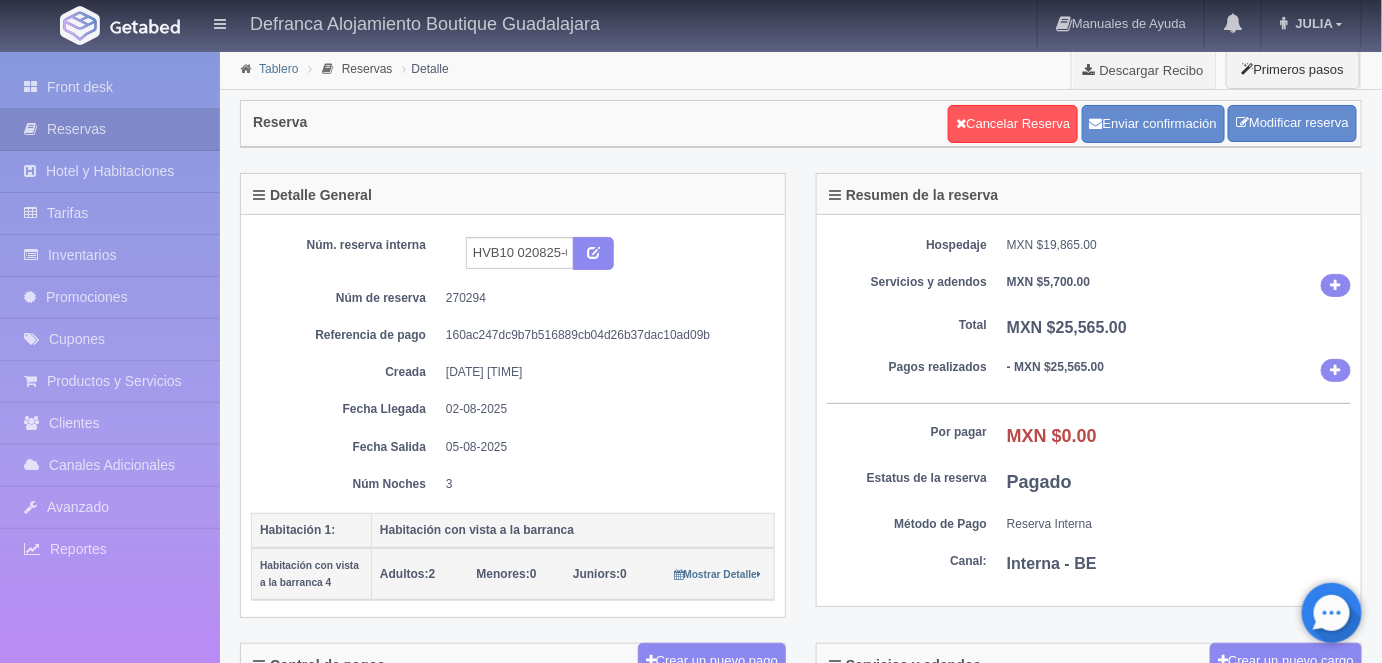 click on "Tablero" at bounding box center [278, 69] 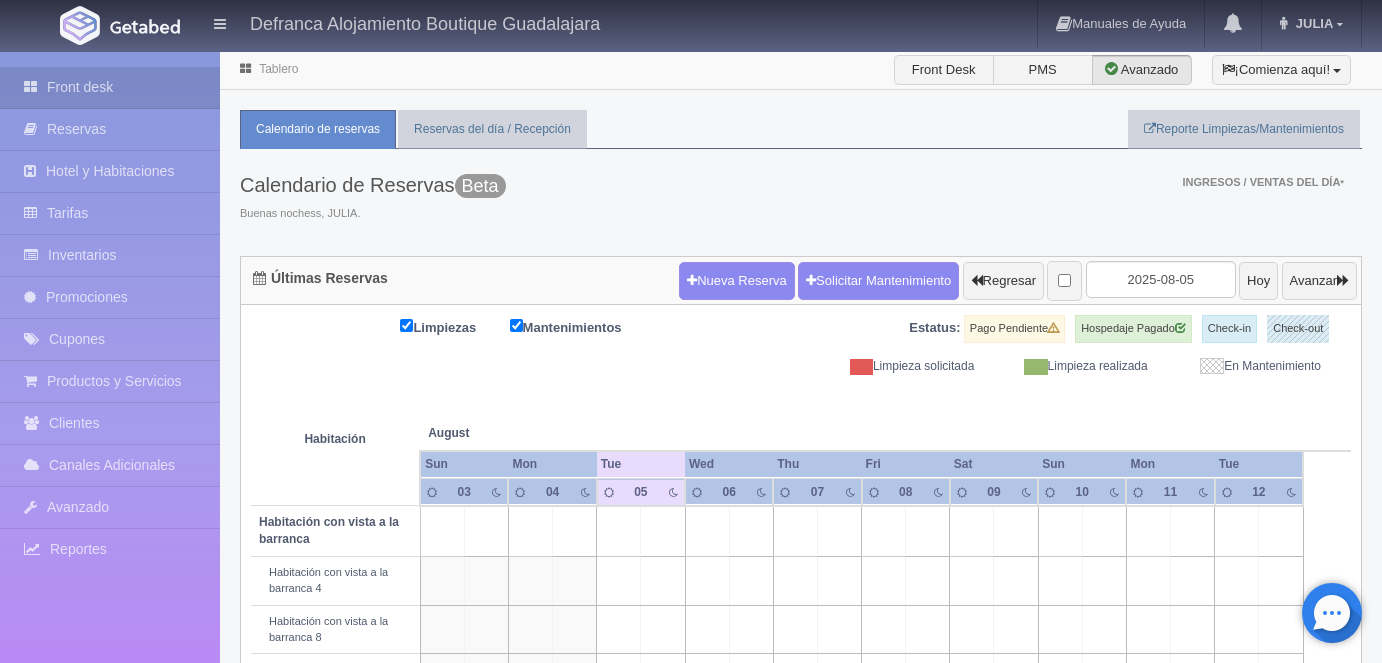 scroll, scrollTop: 0, scrollLeft: 0, axis: both 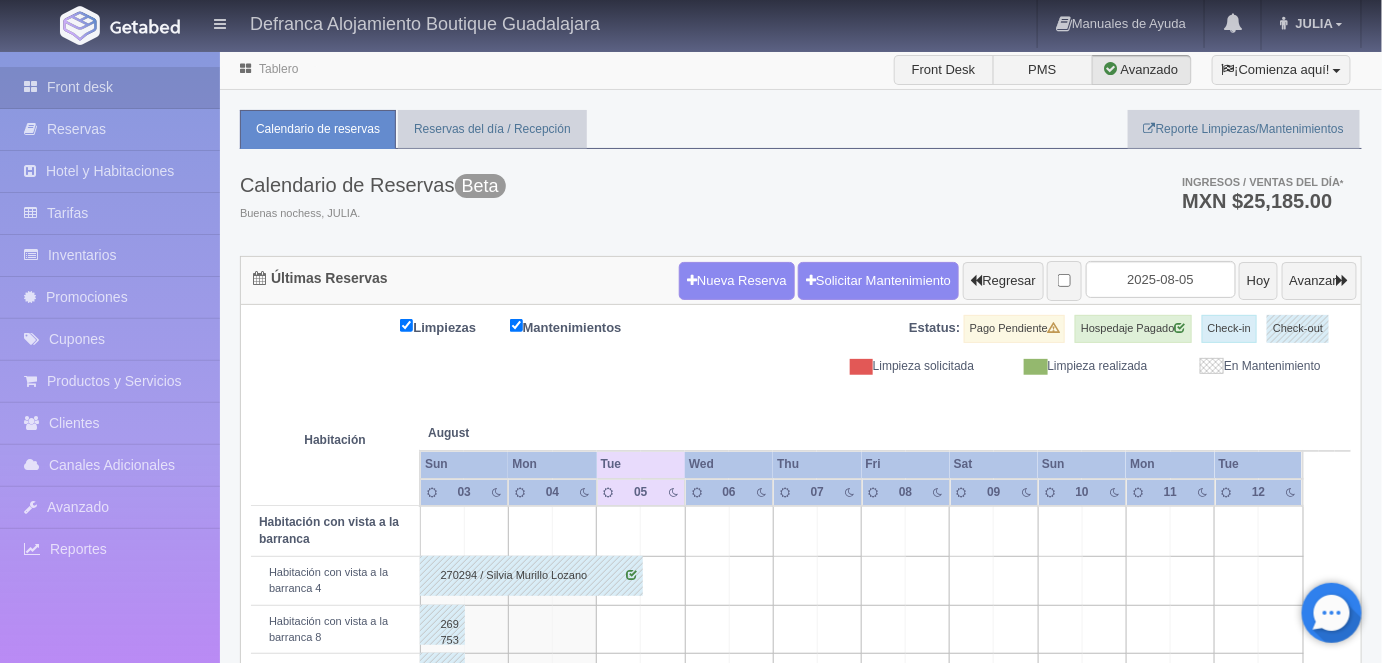 click on "Tablero" at bounding box center [278, 69] 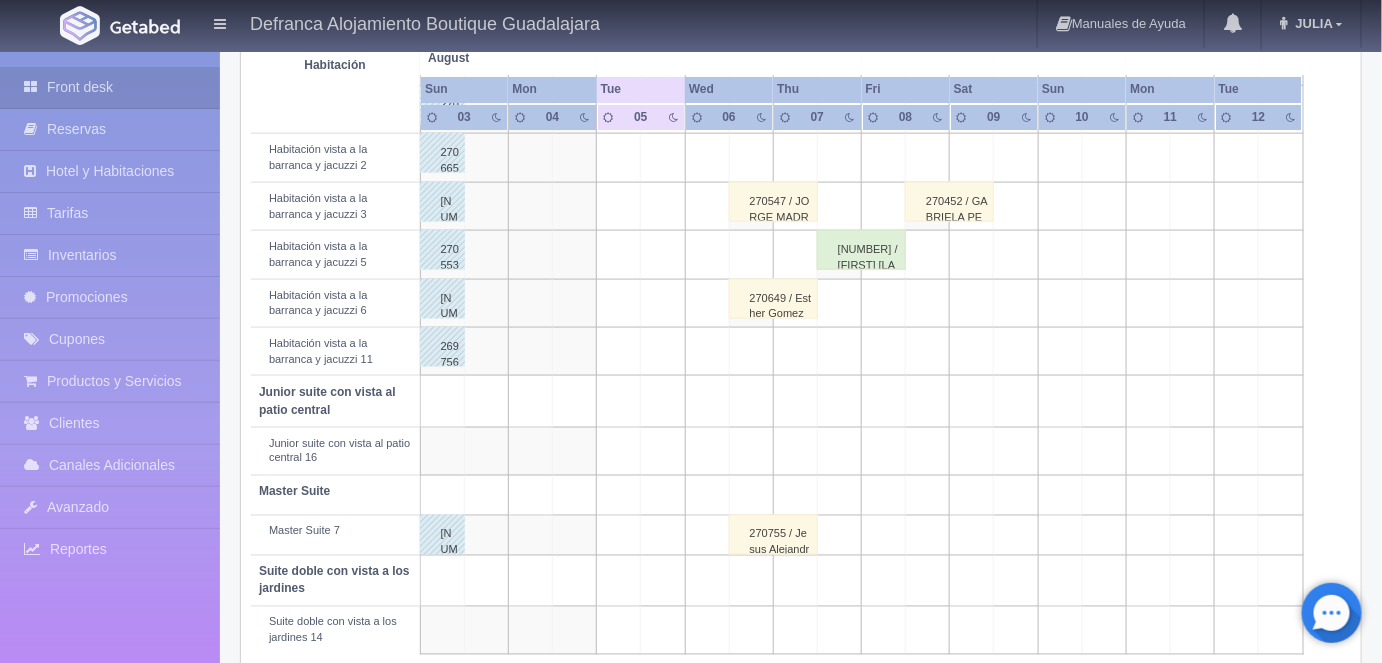 scroll, scrollTop: 817, scrollLeft: 0, axis: vertical 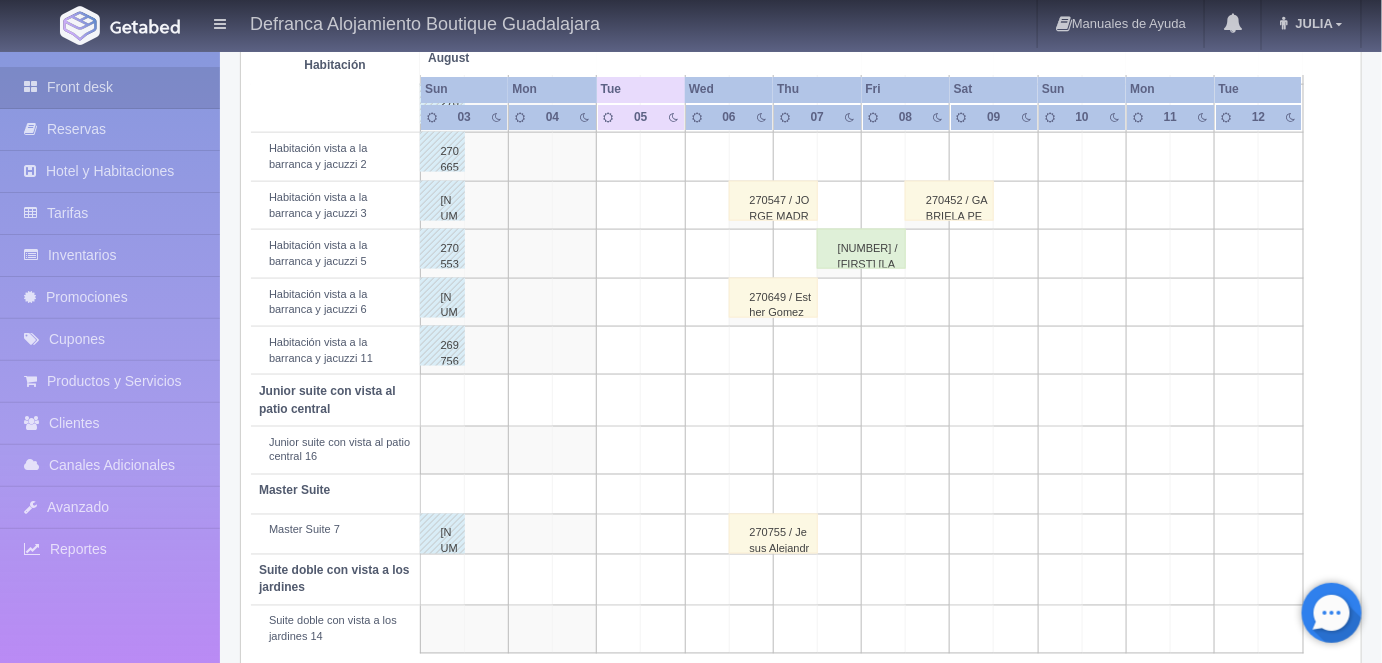 click on "270547 / JORGE MADRIGAL" at bounding box center (773, 201) 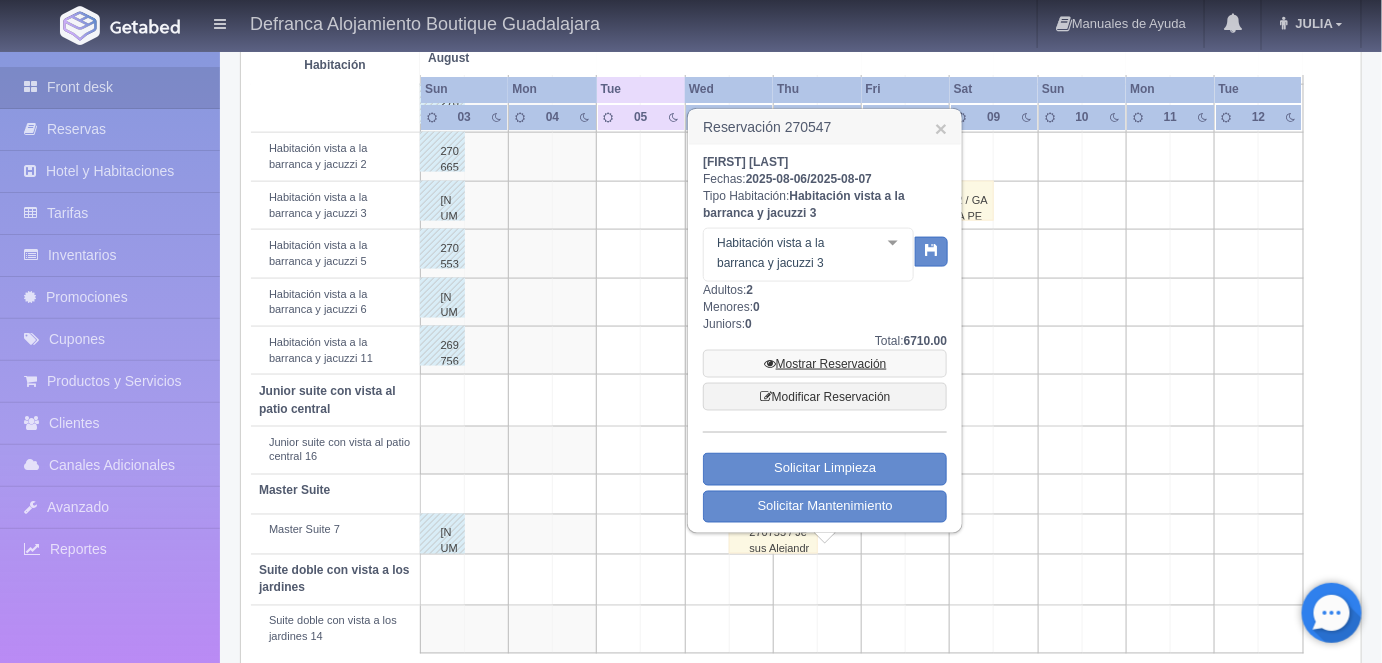 click on "Mostrar Reservación" at bounding box center [825, 364] 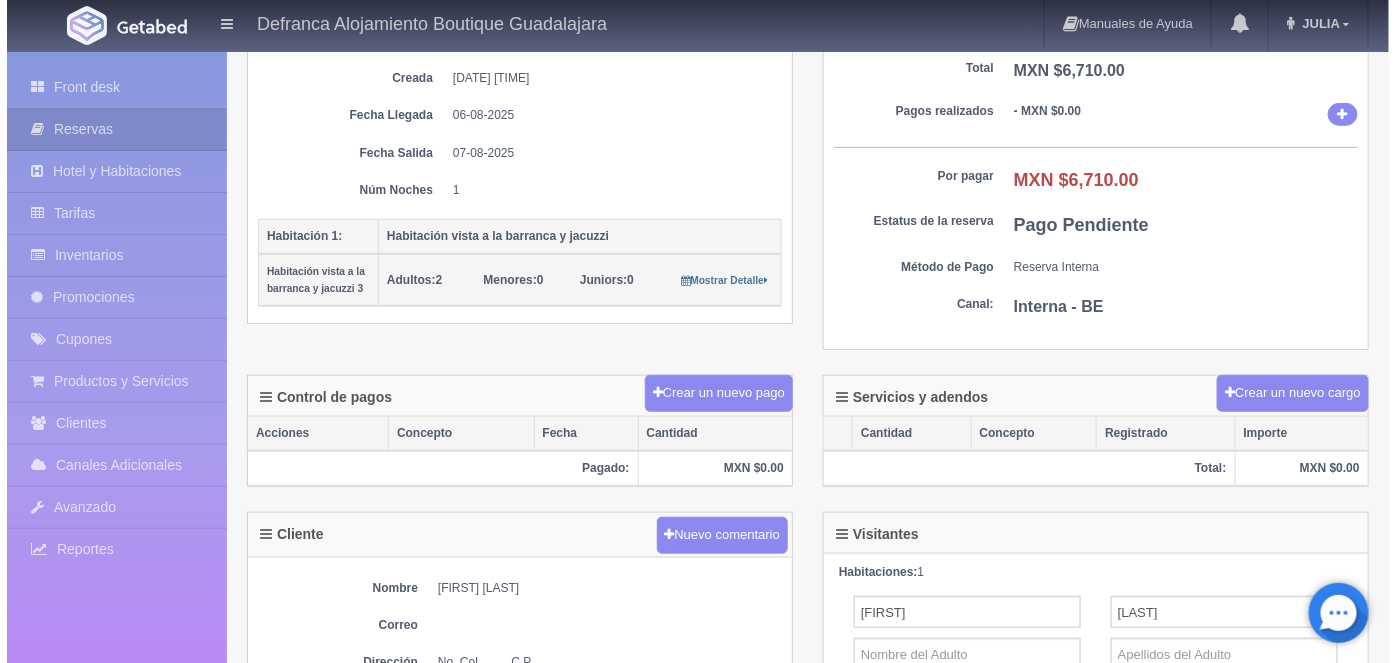 scroll, scrollTop: 296, scrollLeft: 0, axis: vertical 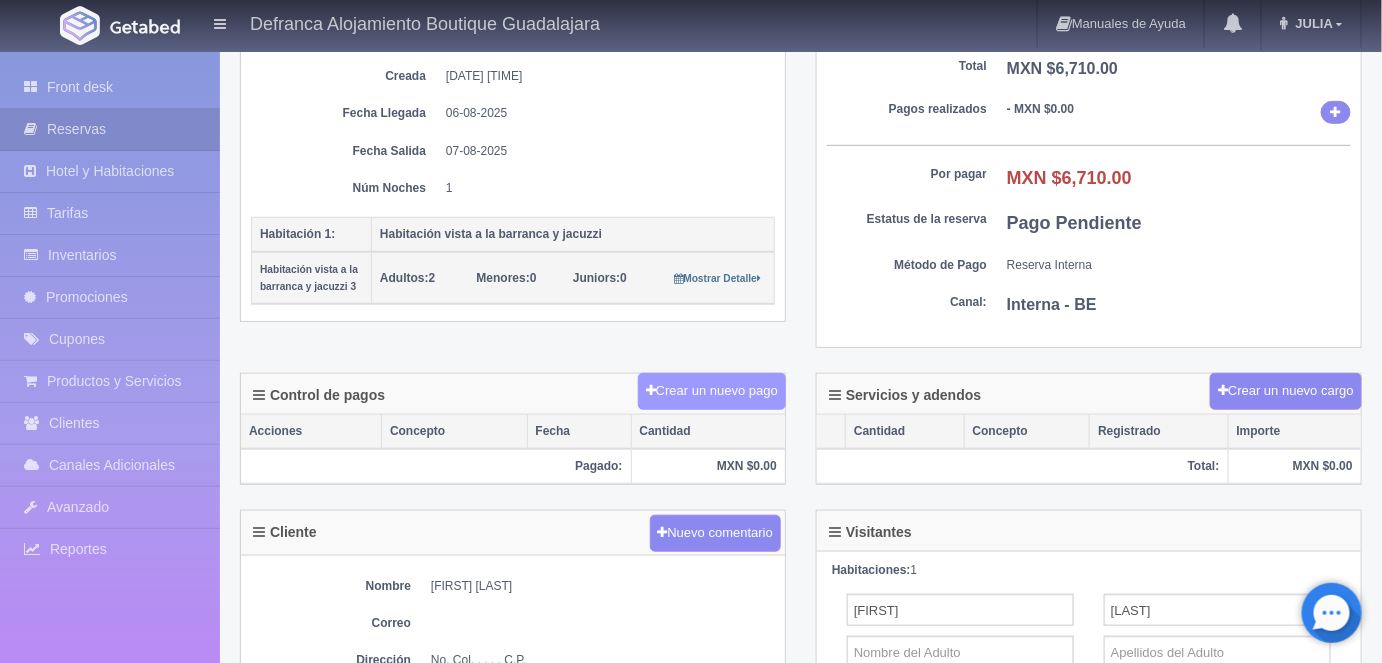 click on "Crear un nuevo pago" at bounding box center (712, 391) 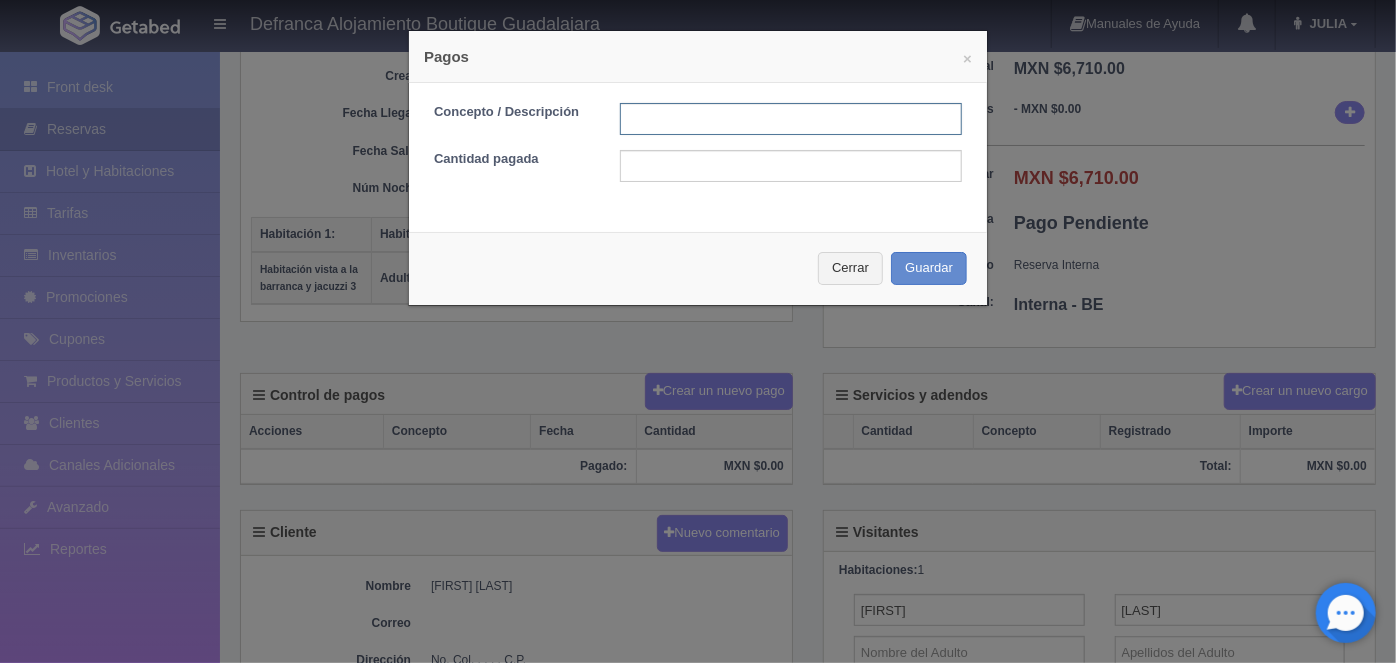 click at bounding box center [791, 119] 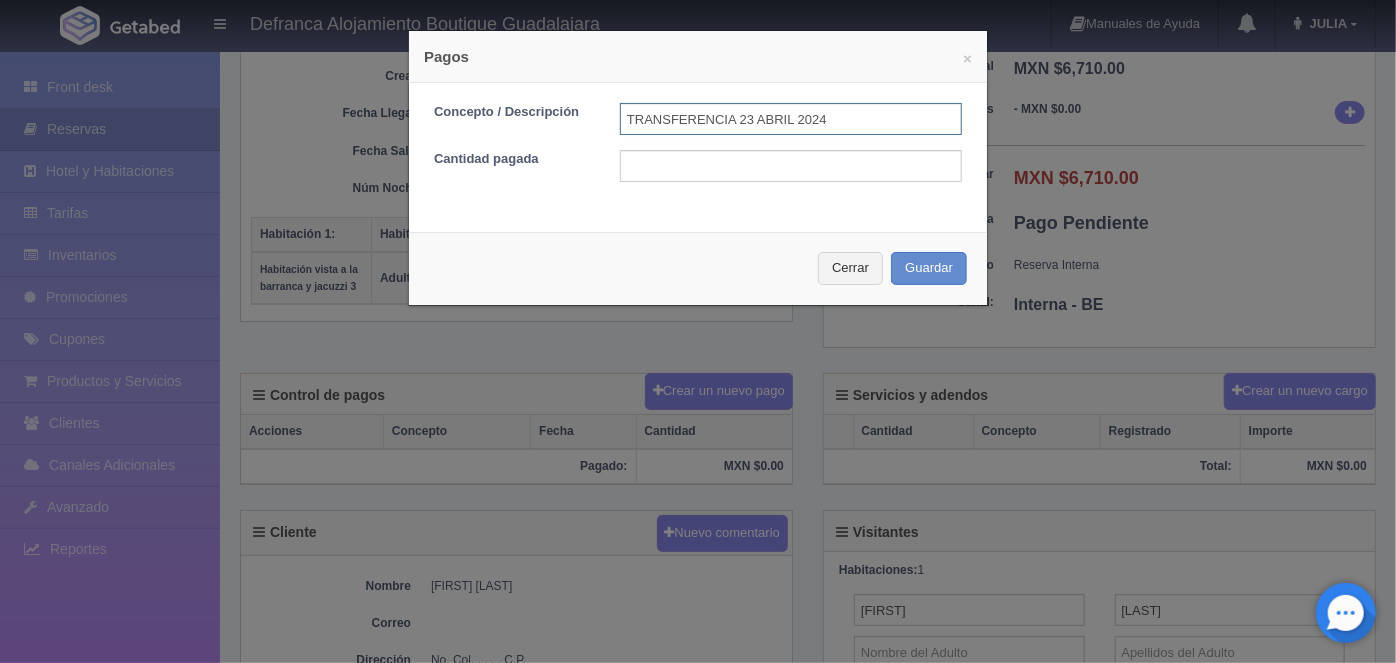 click on "TRANSFERENCIA 23 ABRIL 2024" at bounding box center [791, 119] 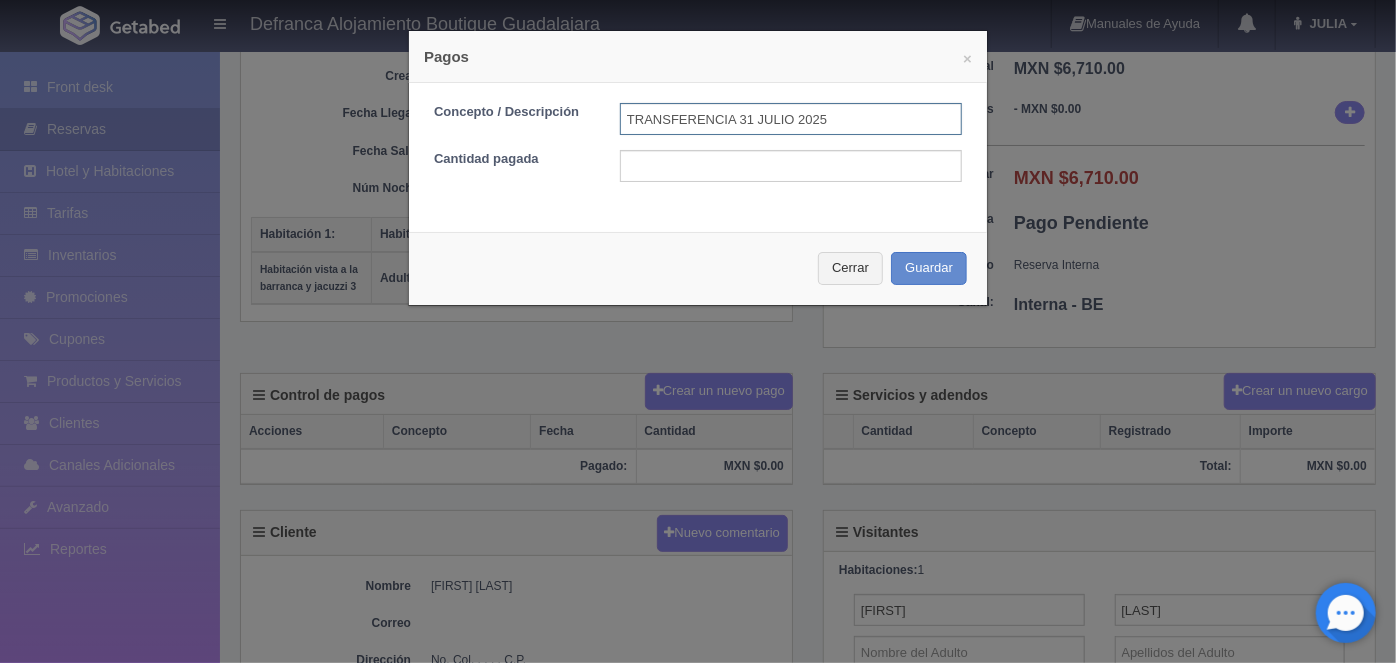 type on "TRANSFERENCIA 31 JULIO 2025" 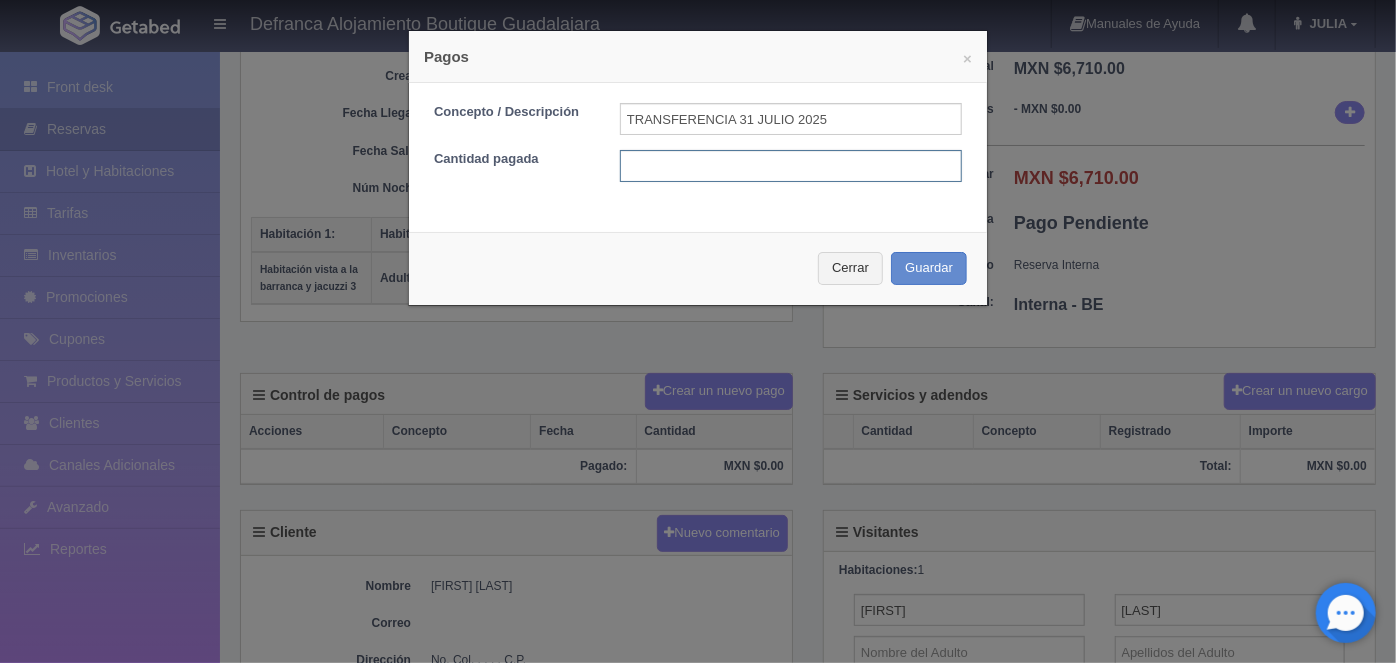 click at bounding box center [791, 166] 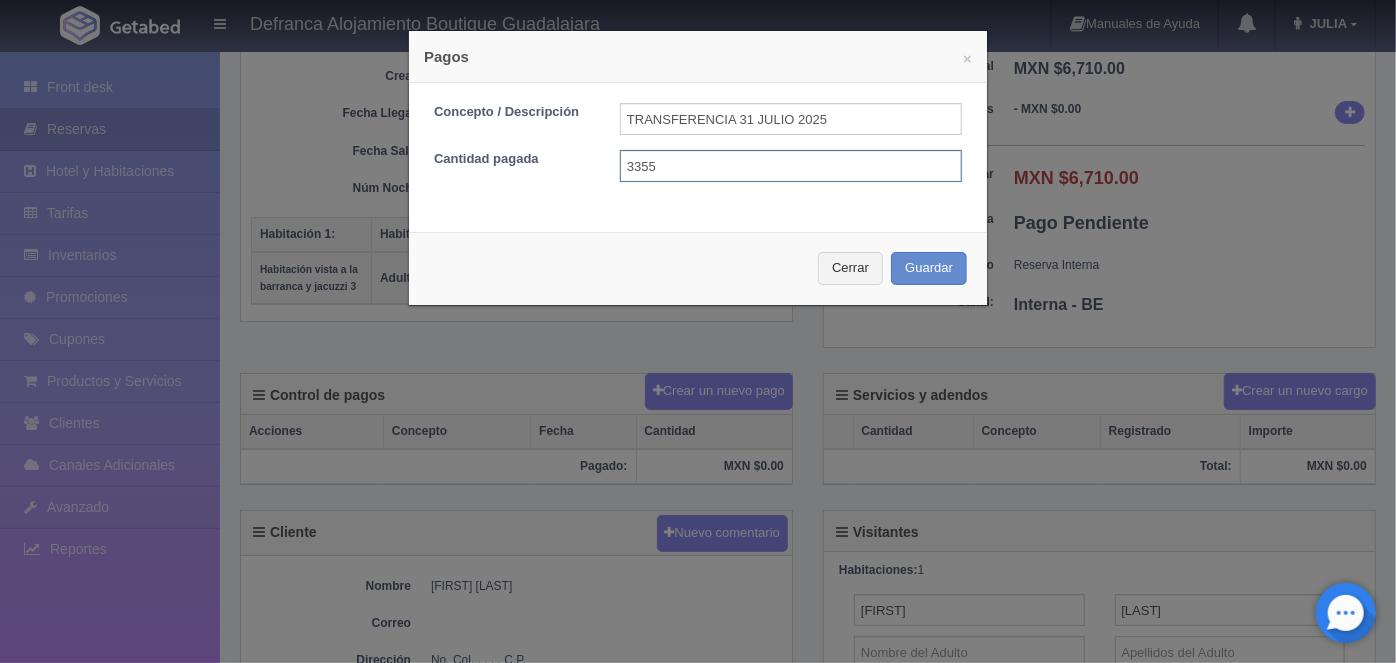 type on "3355.00" 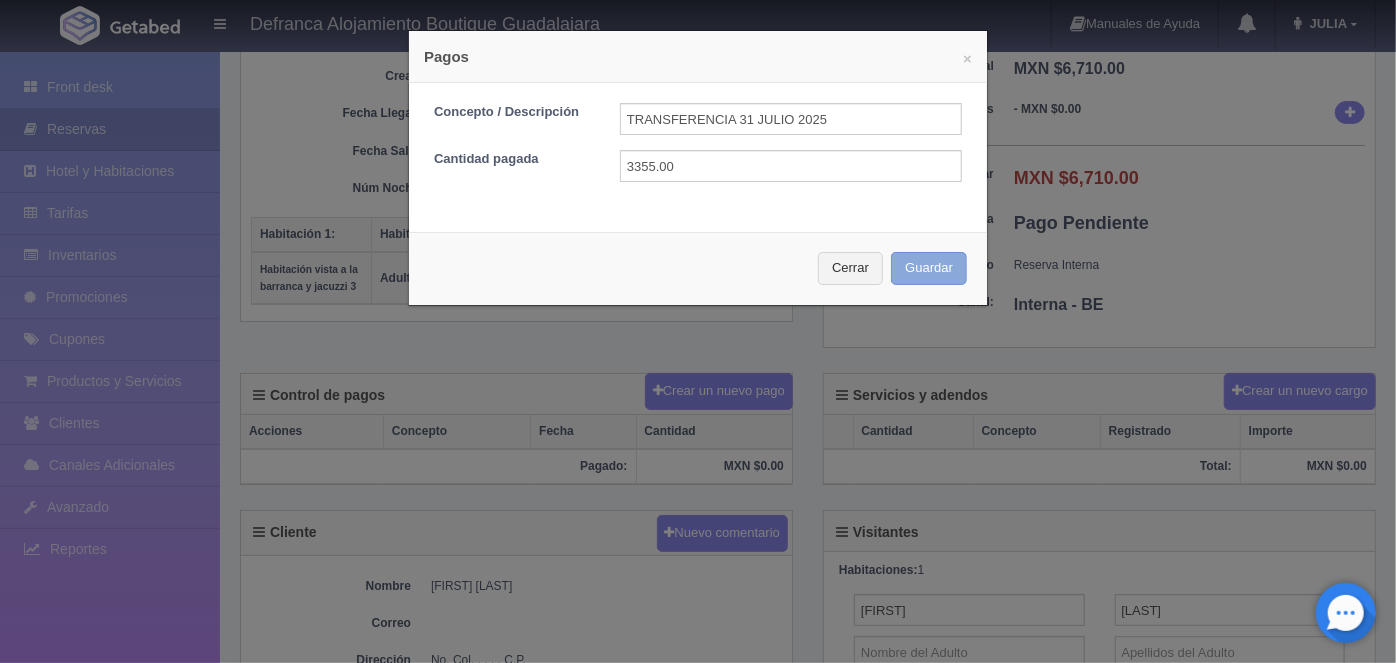 click on "Guardar" at bounding box center (929, 268) 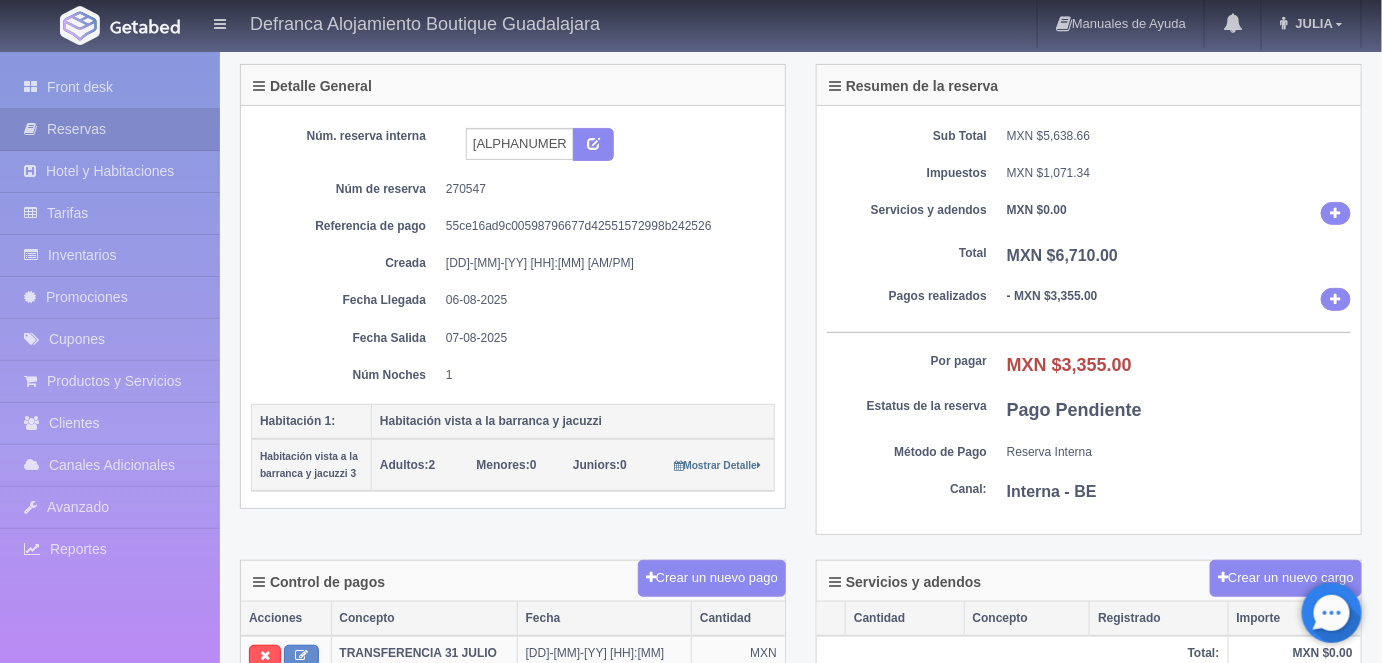 scroll, scrollTop: 0, scrollLeft: 0, axis: both 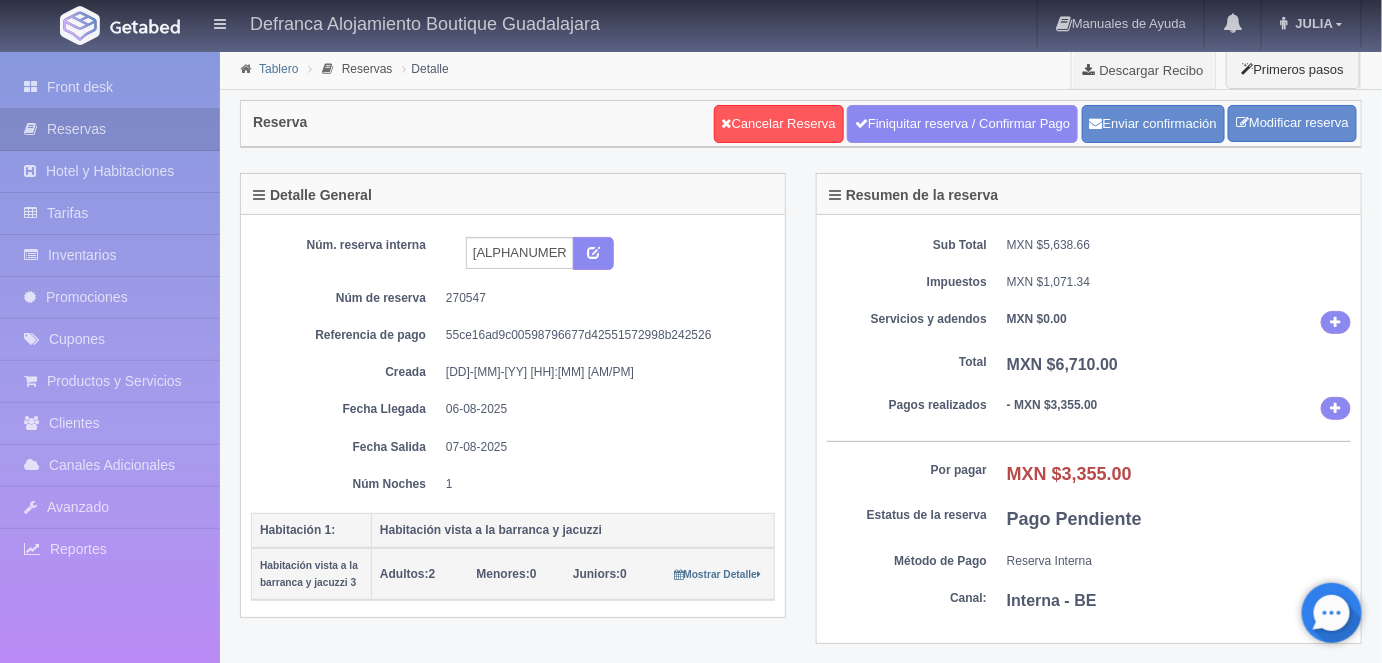 click on "Tablero" at bounding box center [278, 69] 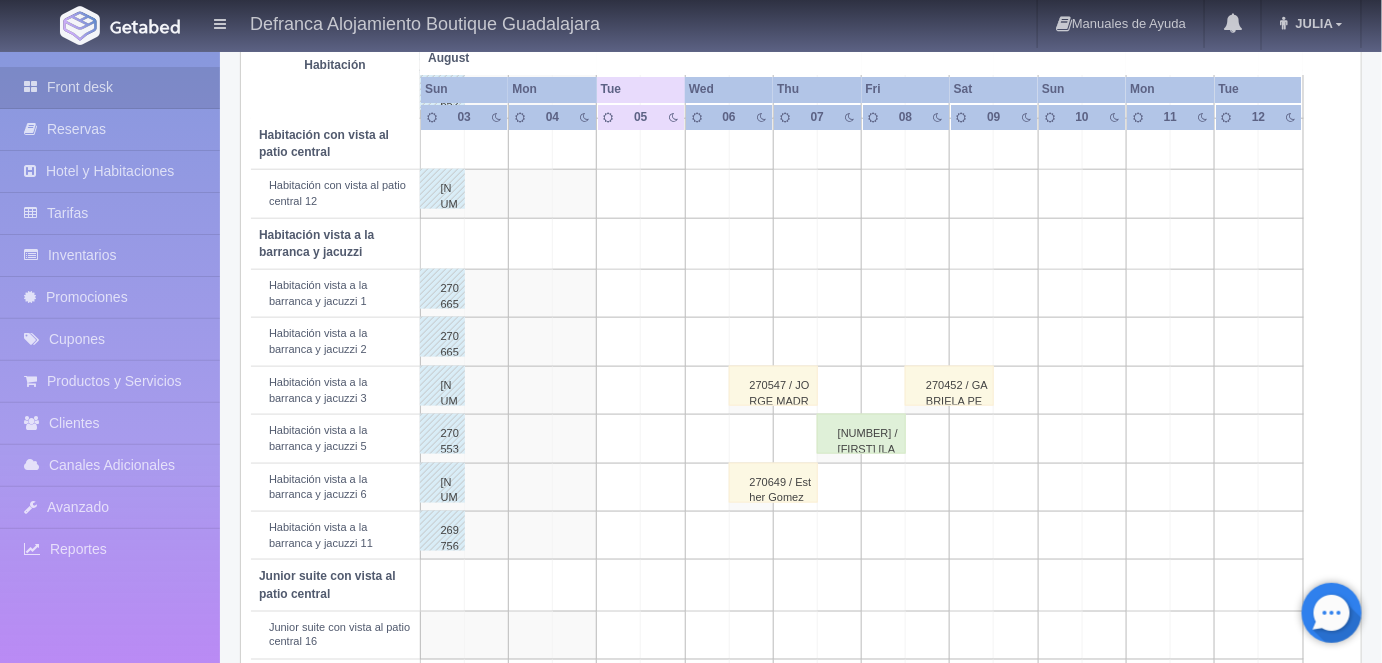 scroll, scrollTop: 632, scrollLeft: 0, axis: vertical 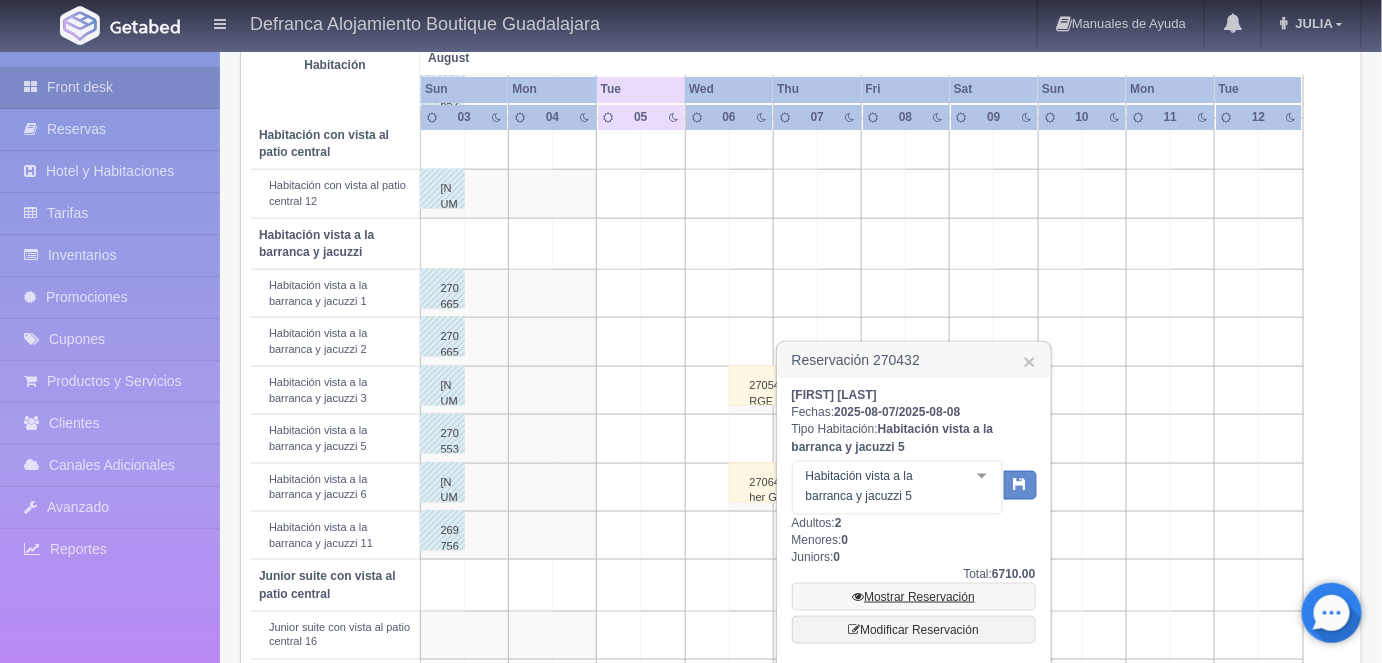 click on "Mostrar Reservación" at bounding box center [914, 597] 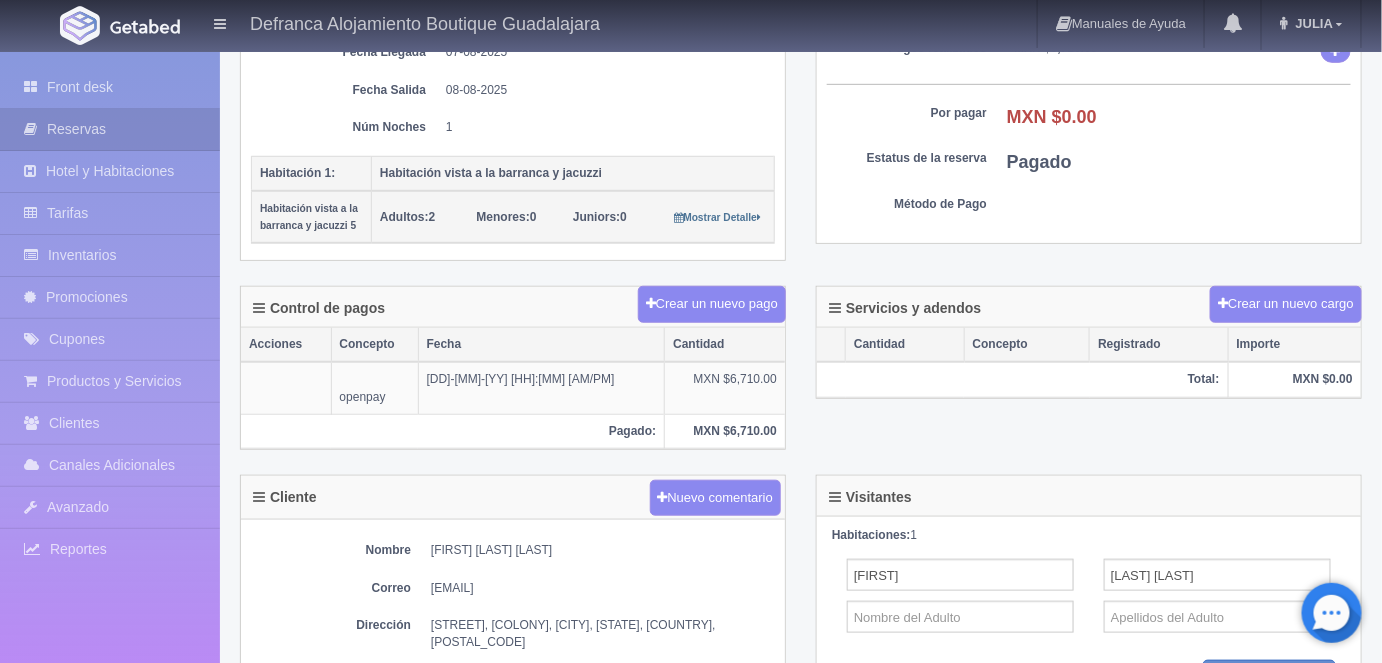 scroll, scrollTop: 0, scrollLeft: 0, axis: both 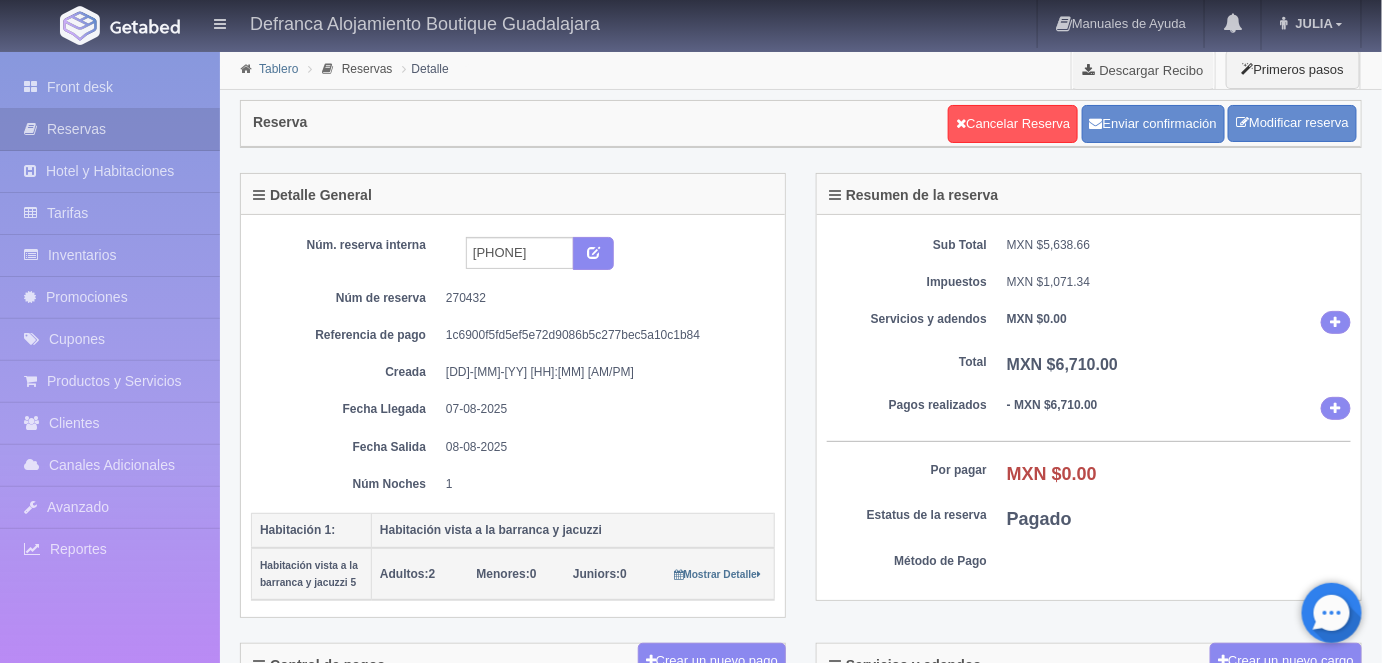 click on "Tablero" at bounding box center [278, 69] 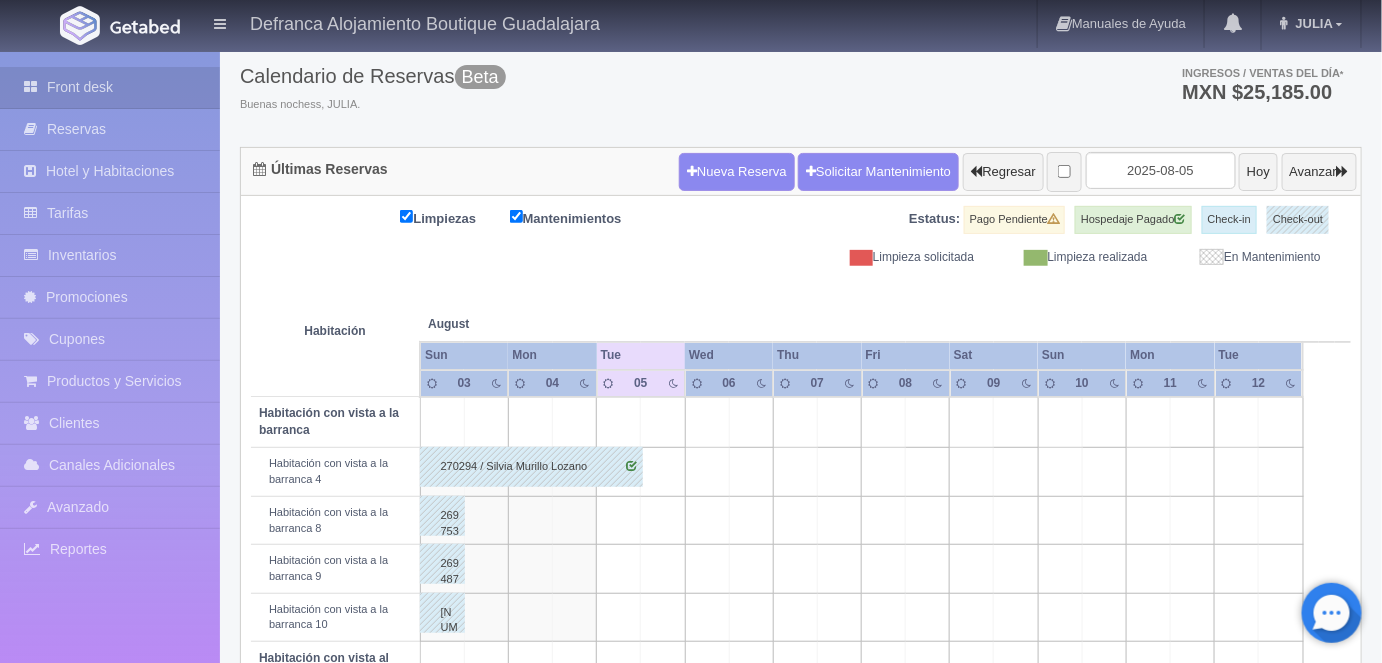 scroll, scrollTop: 0, scrollLeft: 0, axis: both 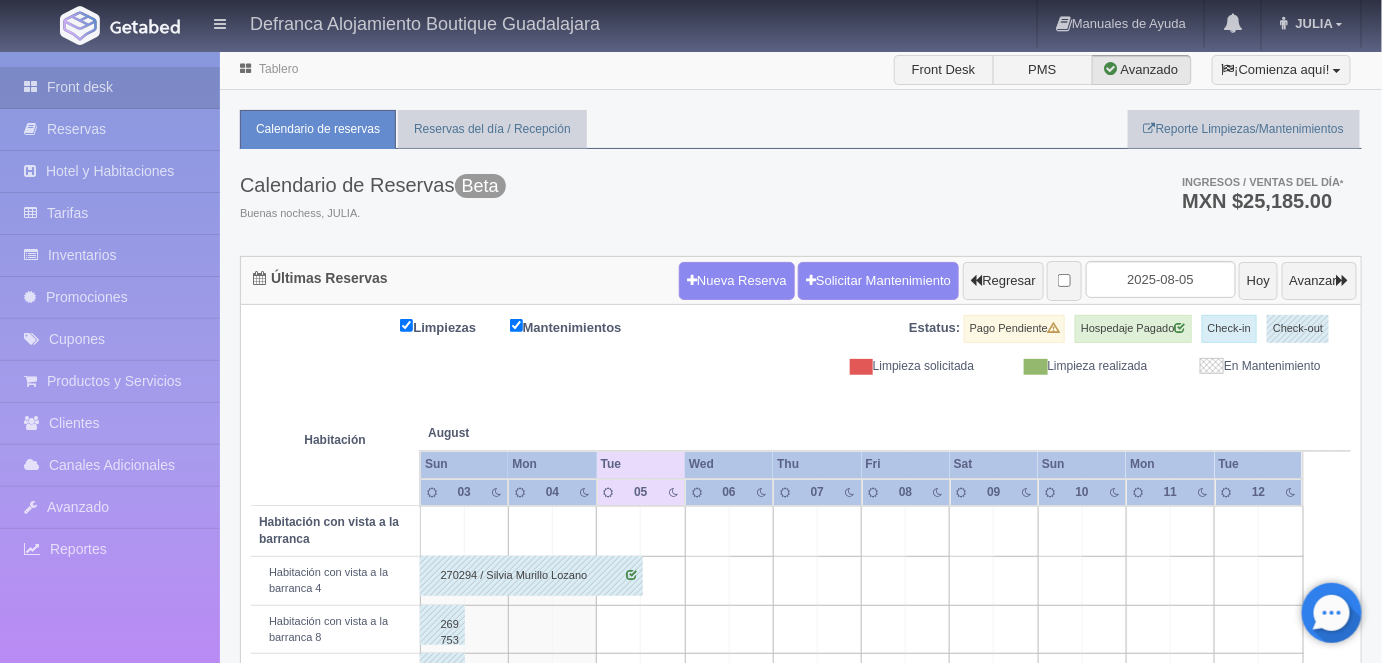click on "Tablero" at bounding box center [278, 69] 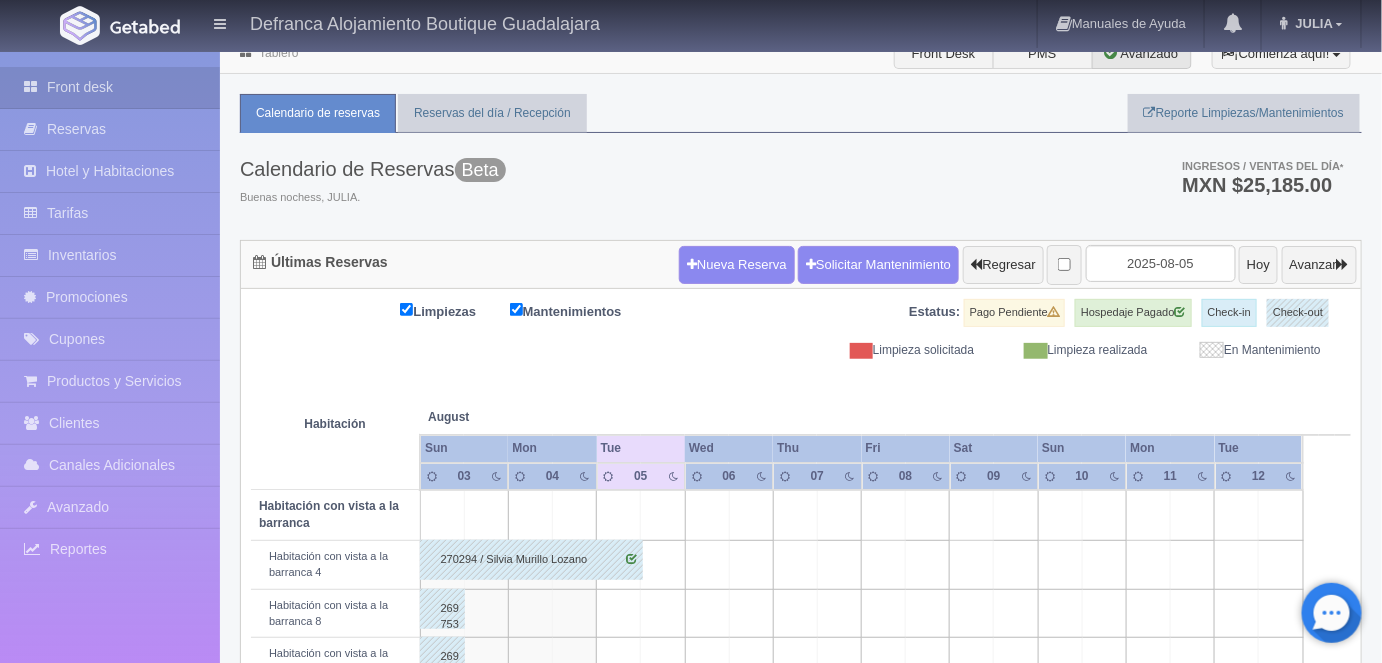 scroll, scrollTop: 0, scrollLeft: 0, axis: both 